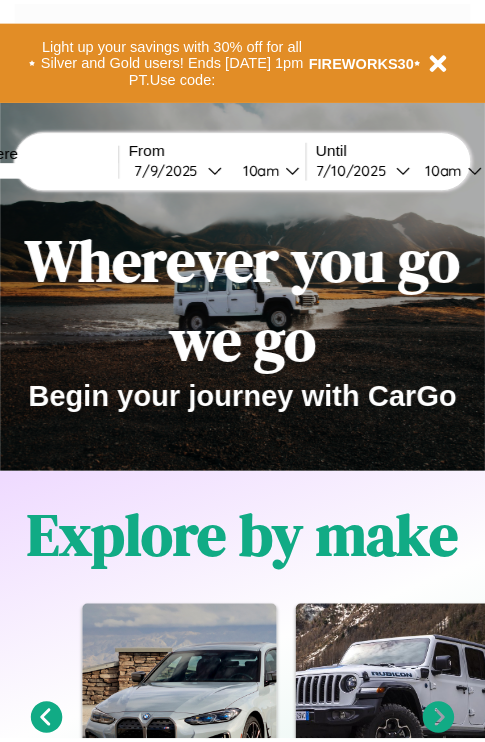 scroll, scrollTop: 0, scrollLeft: 0, axis: both 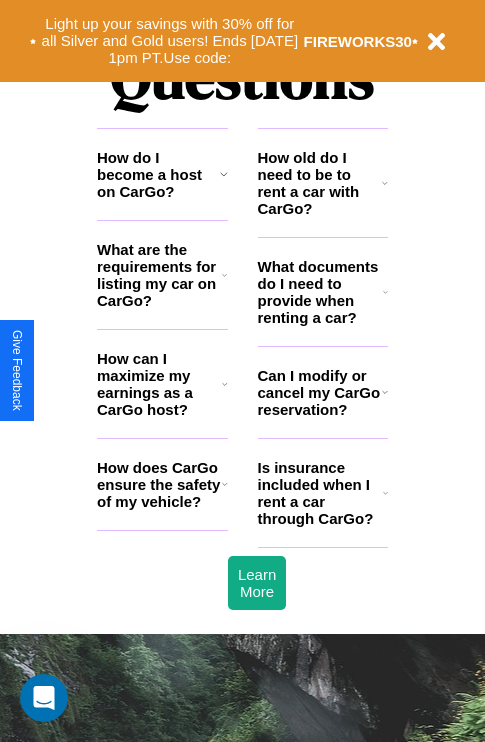 click on "Is insurance included when I rent a car through CarGo?" at bounding box center (320, 493) 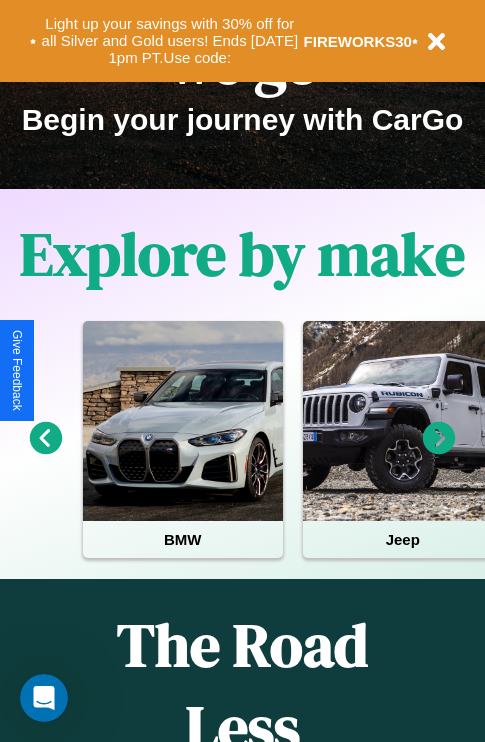 scroll, scrollTop: 0, scrollLeft: 0, axis: both 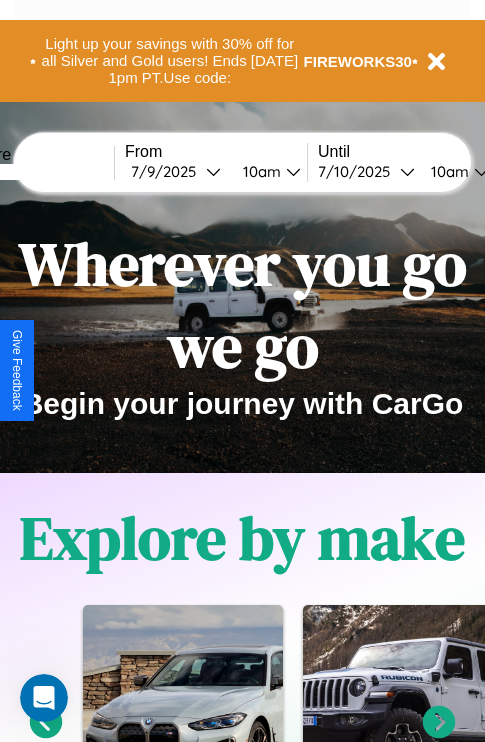 click at bounding box center (39, 172) 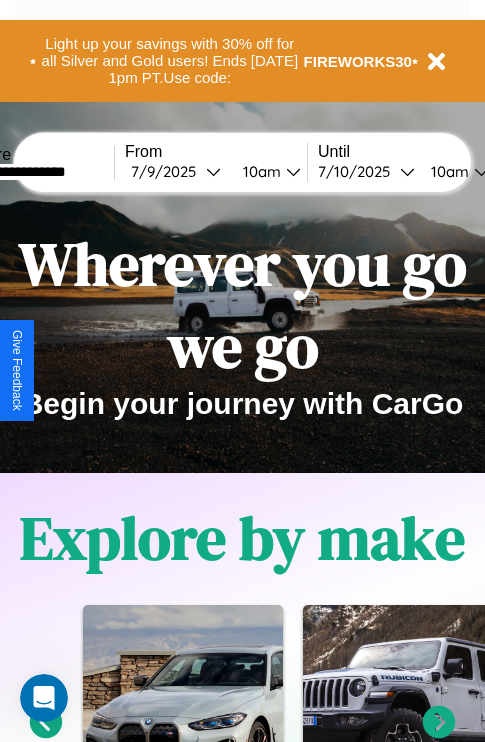 type on "**********" 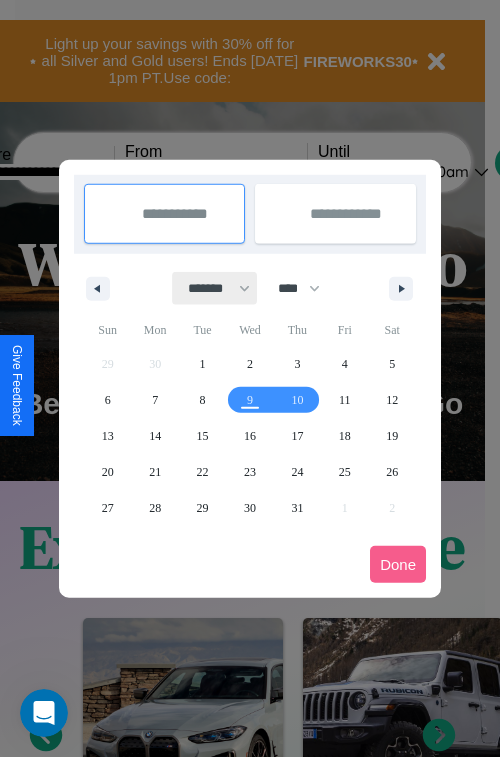 click on "******* ******** ***** ***** *** **** **** ****** ********* ******* ******** ********" at bounding box center [215, 288] 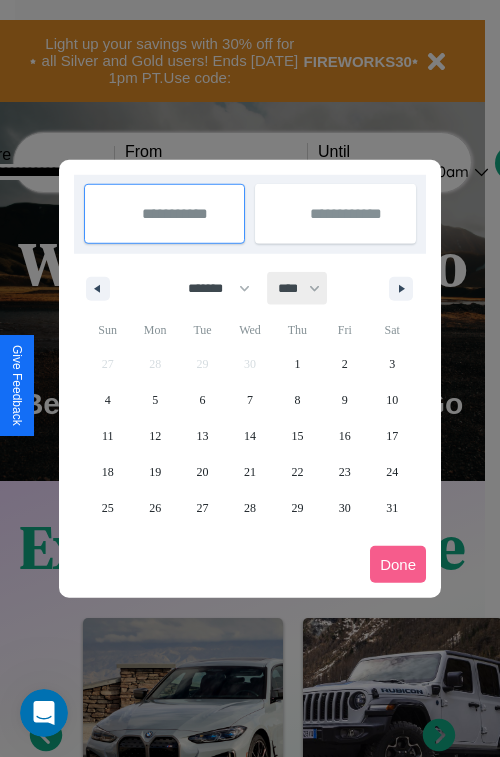 click on "**** **** **** **** **** **** **** **** **** **** **** **** **** **** **** **** **** **** **** **** **** **** **** **** **** **** **** **** **** **** **** **** **** **** **** **** **** **** **** **** **** **** **** **** **** **** **** **** **** **** **** **** **** **** **** **** **** **** **** **** **** **** **** **** **** **** **** **** **** **** **** **** **** **** **** **** **** **** **** **** **** **** **** **** **** **** **** **** **** **** **** **** **** **** **** **** **** **** **** **** **** **** **** **** **** **** **** **** **** **** **** **** **** **** **** **** **** **** **** **** ****" at bounding box center (298, 288) 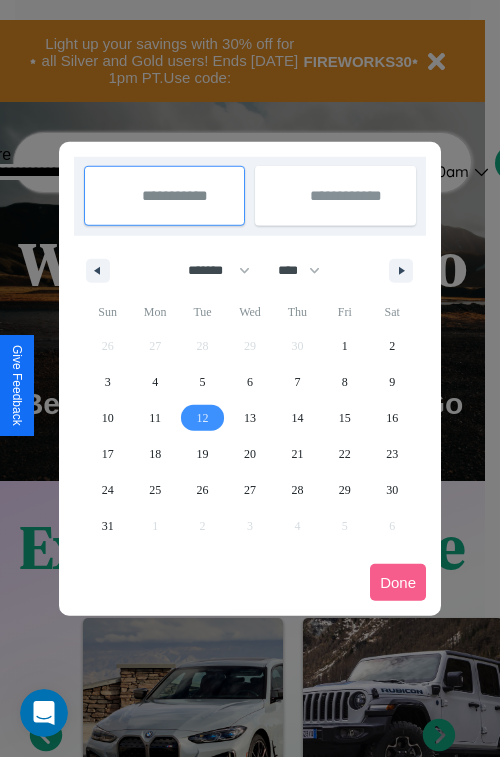 click on "12" at bounding box center (203, 418) 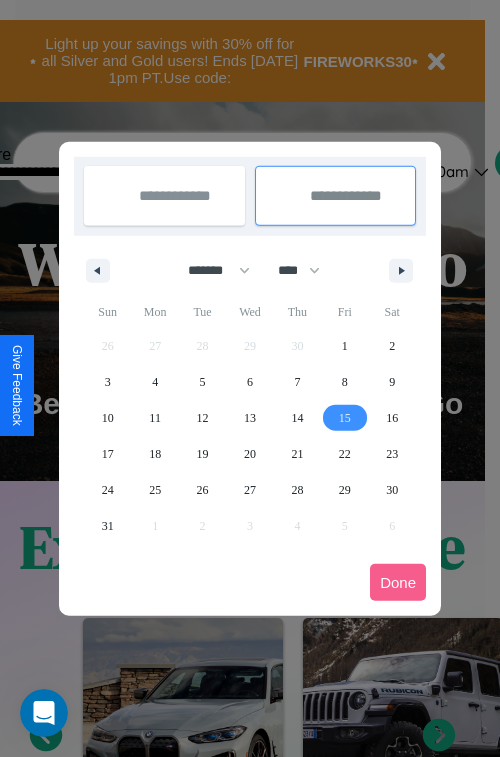 click on "15" at bounding box center [345, 418] 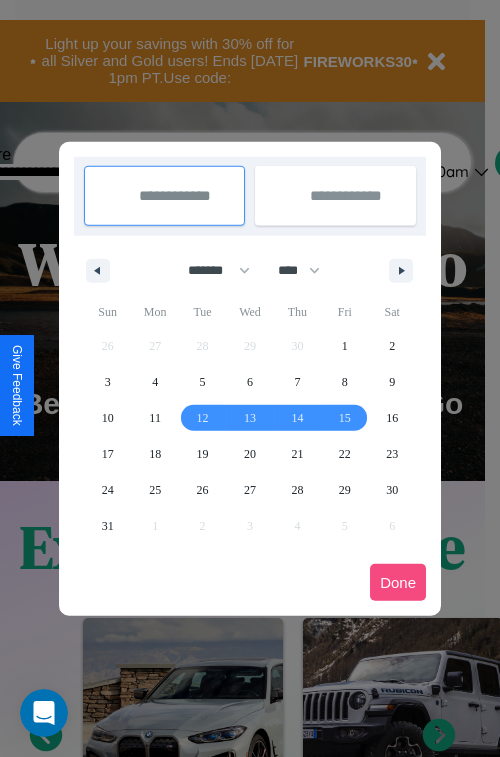click on "Done" at bounding box center (398, 582) 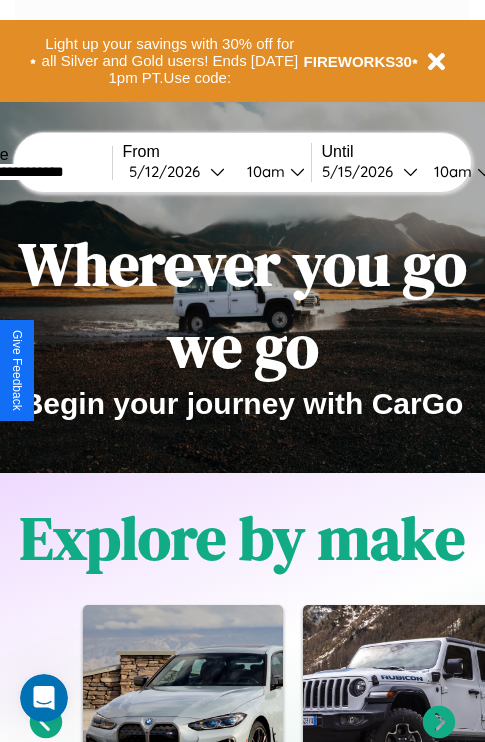 scroll, scrollTop: 0, scrollLeft: 74, axis: horizontal 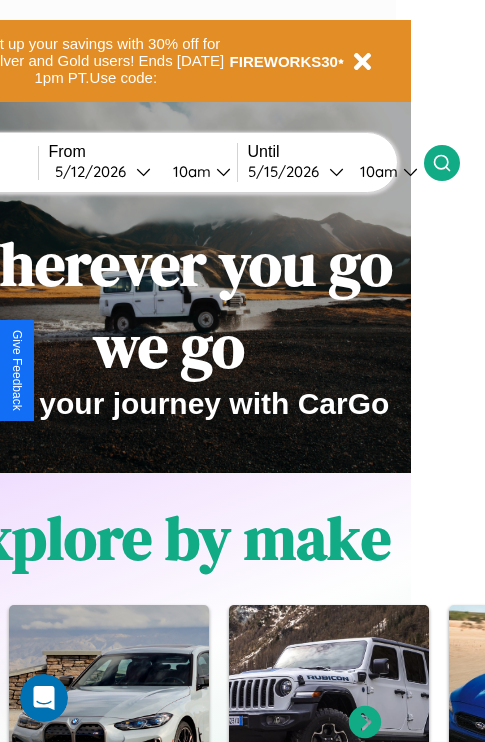 click 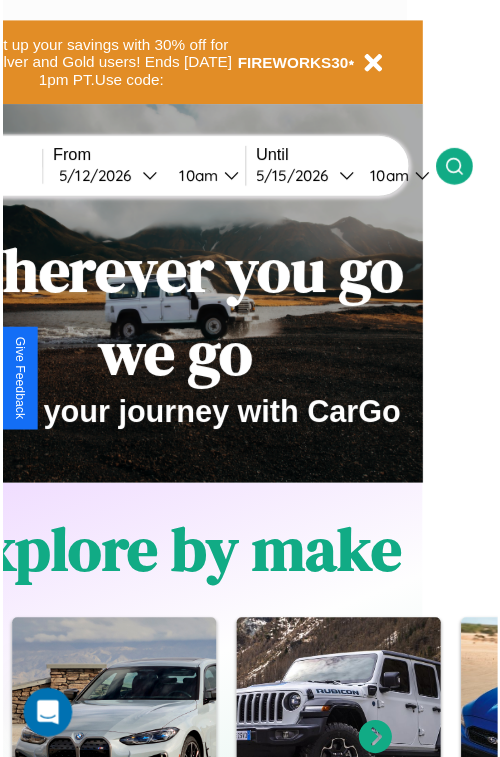scroll, scrollTop: 0, scrollLeft: 0, axis: both 